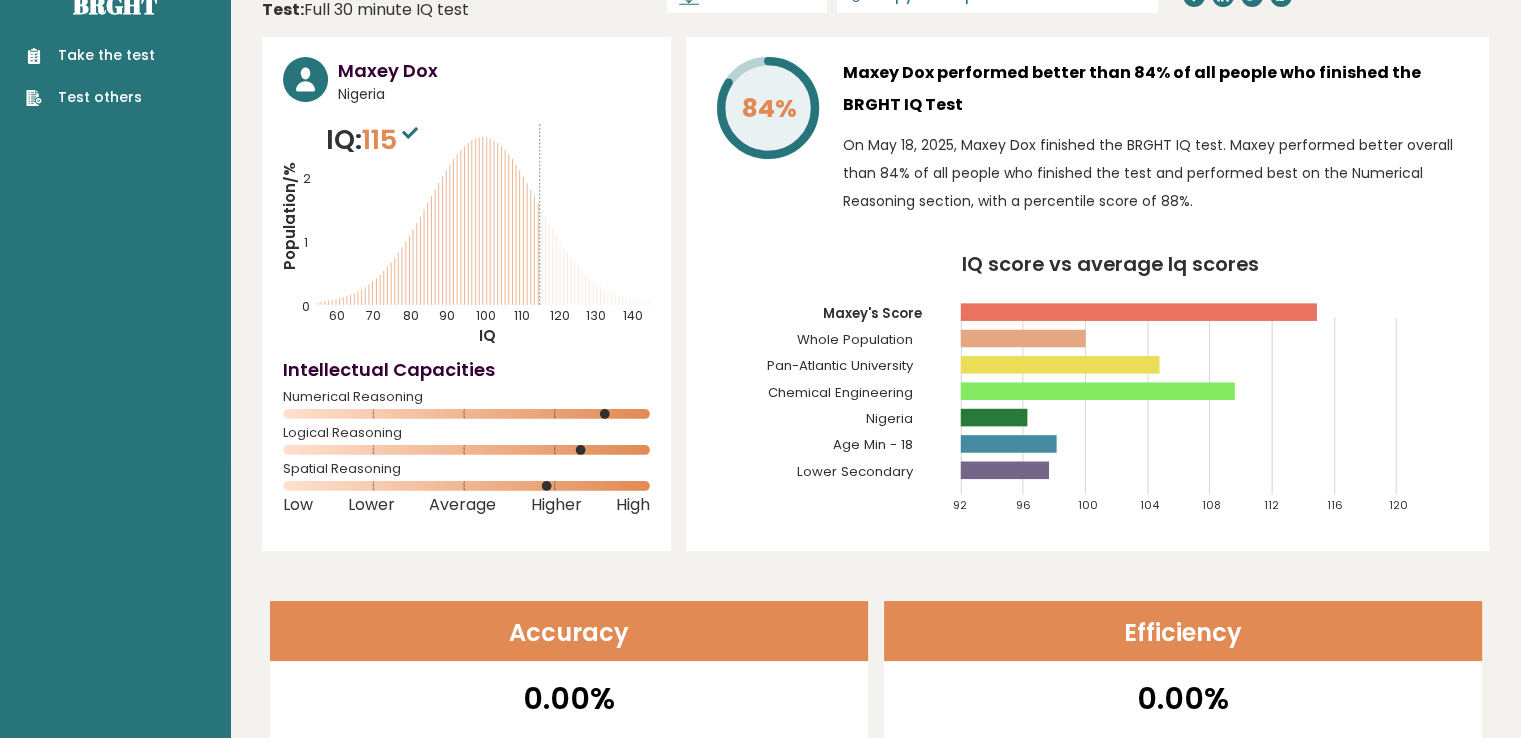 scroll, scrollTop: 0, scrollLeft: 0, axis: both 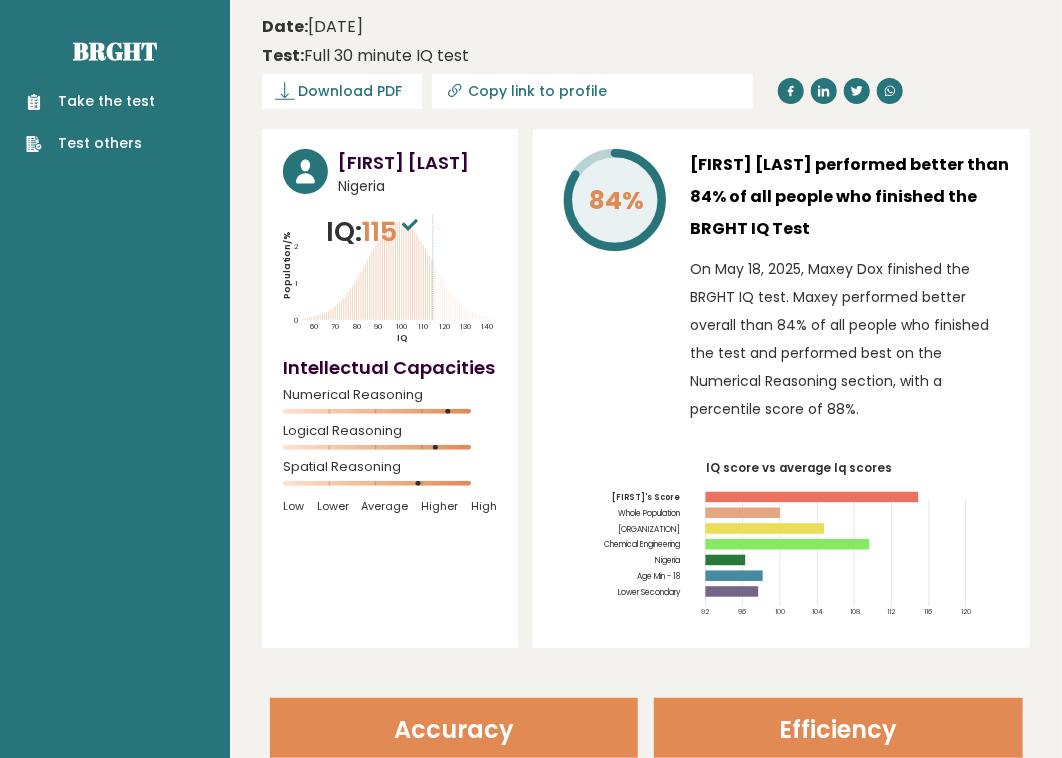 click on "Test others" at bounding box center [90, 143] 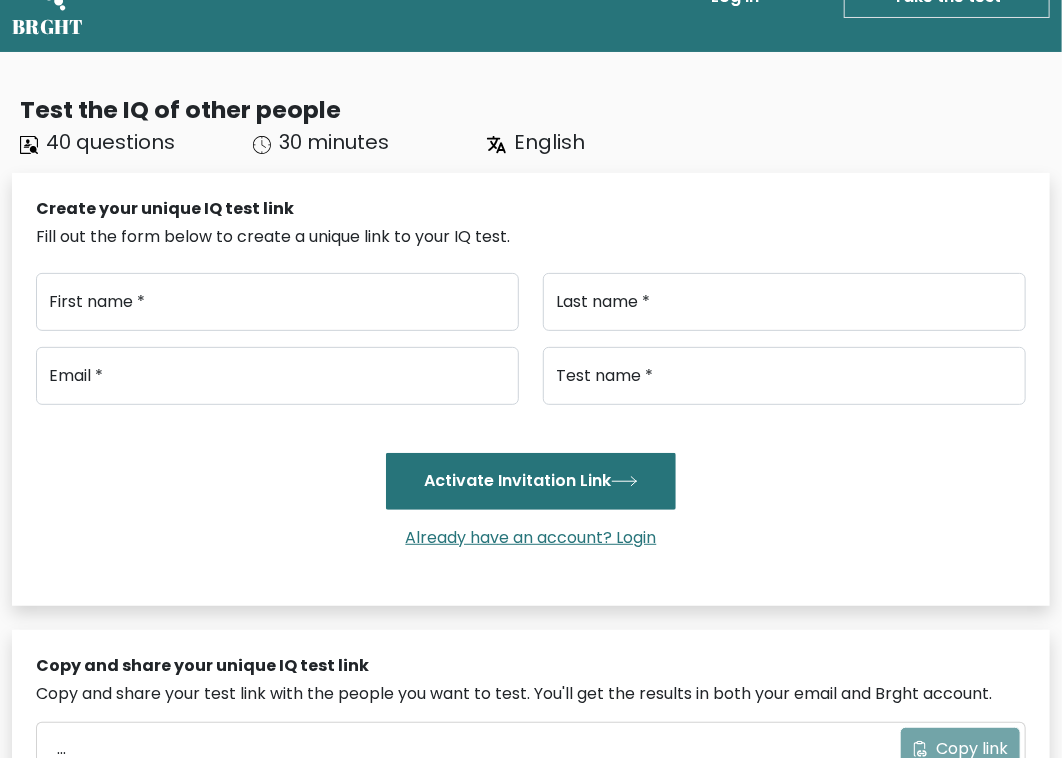 scroll, scrollTop: 60, scrollLeft: 0, axis: vertical 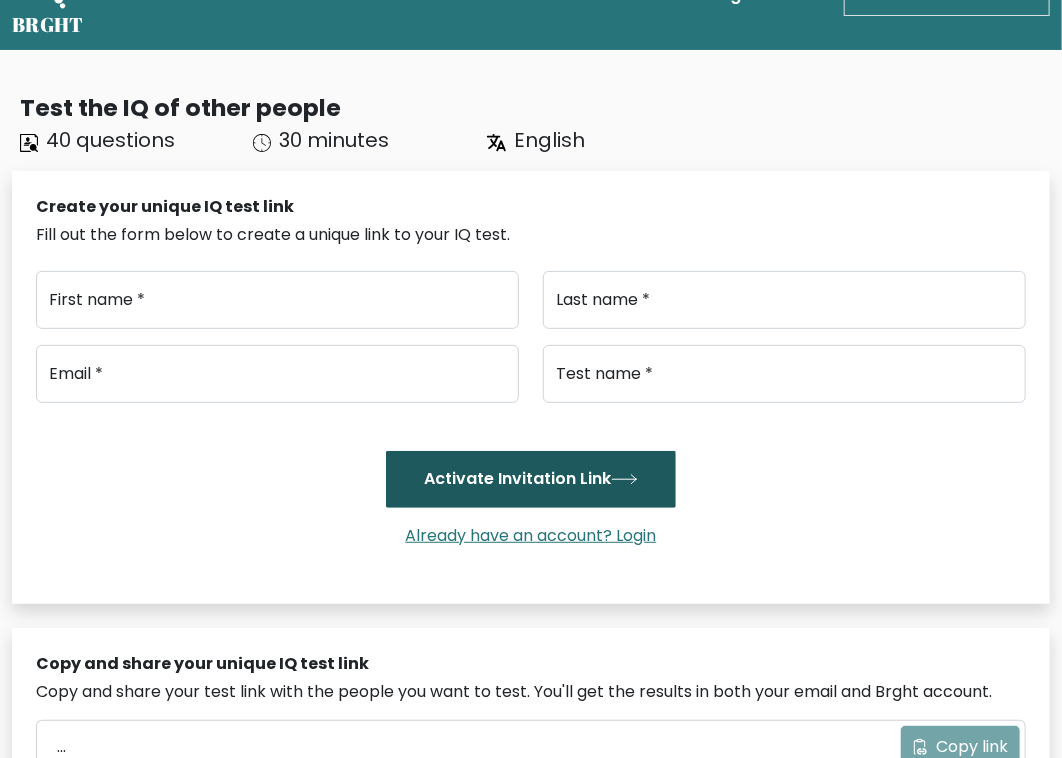 click on "Activate Invitation Link" at bounding box center [531, 479] 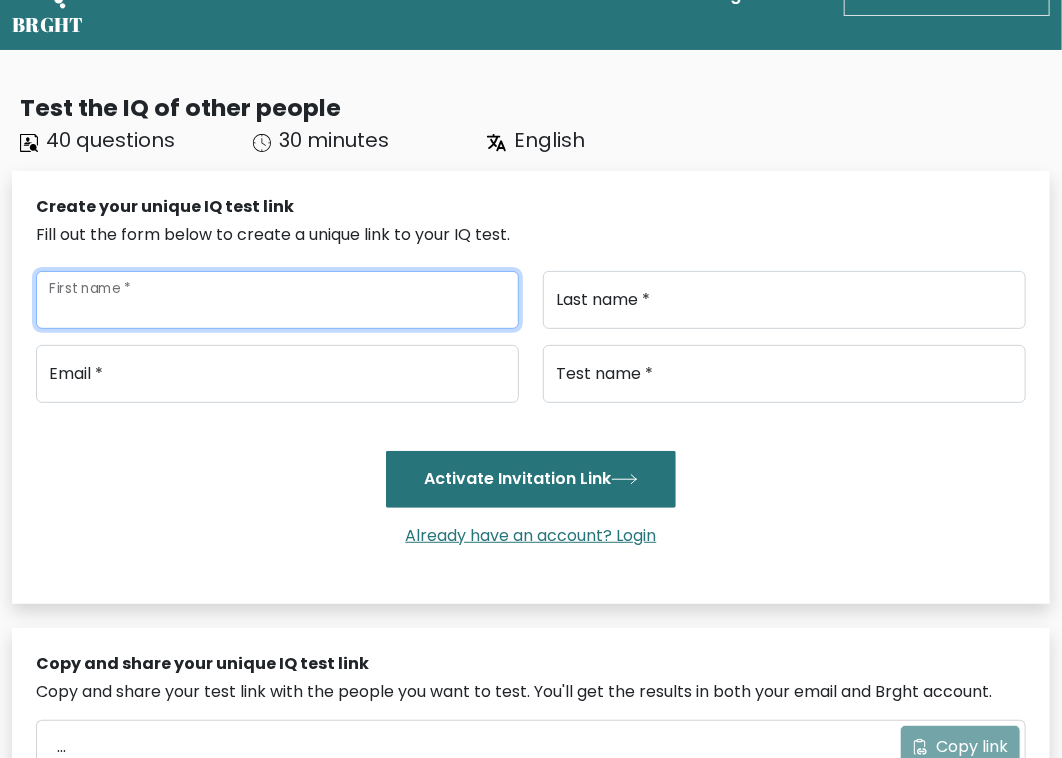 click on "First name *" at bounding box center [277, 300] 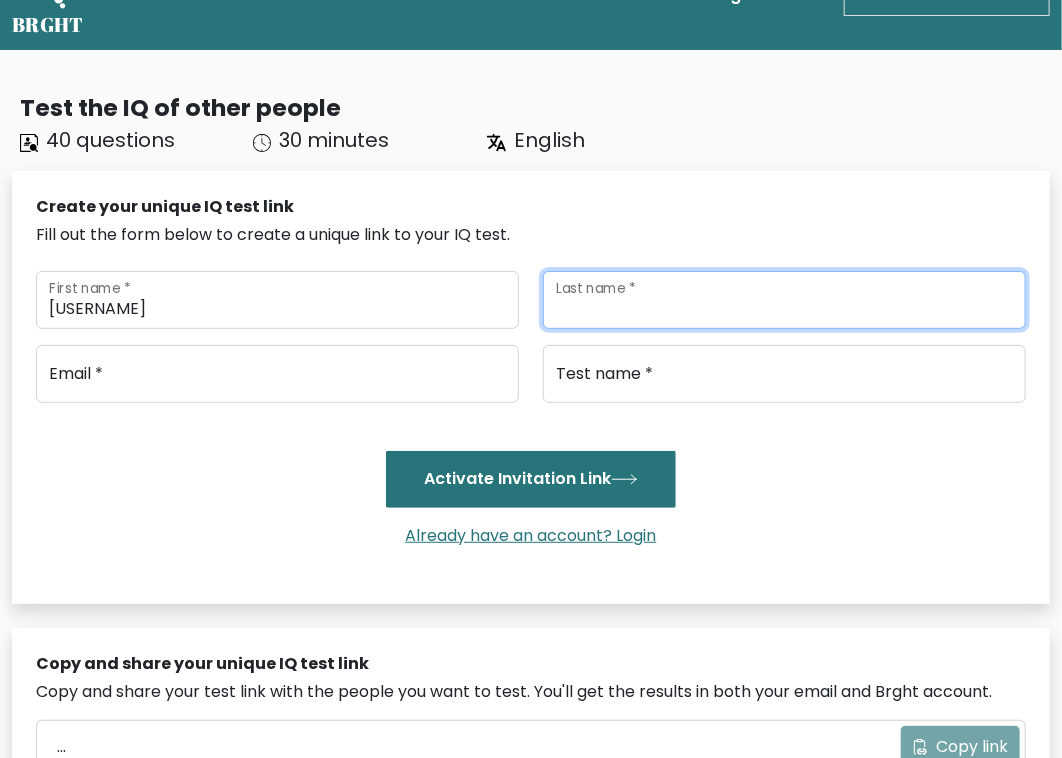 click on "Last name *" at bounding box center (784, 300) 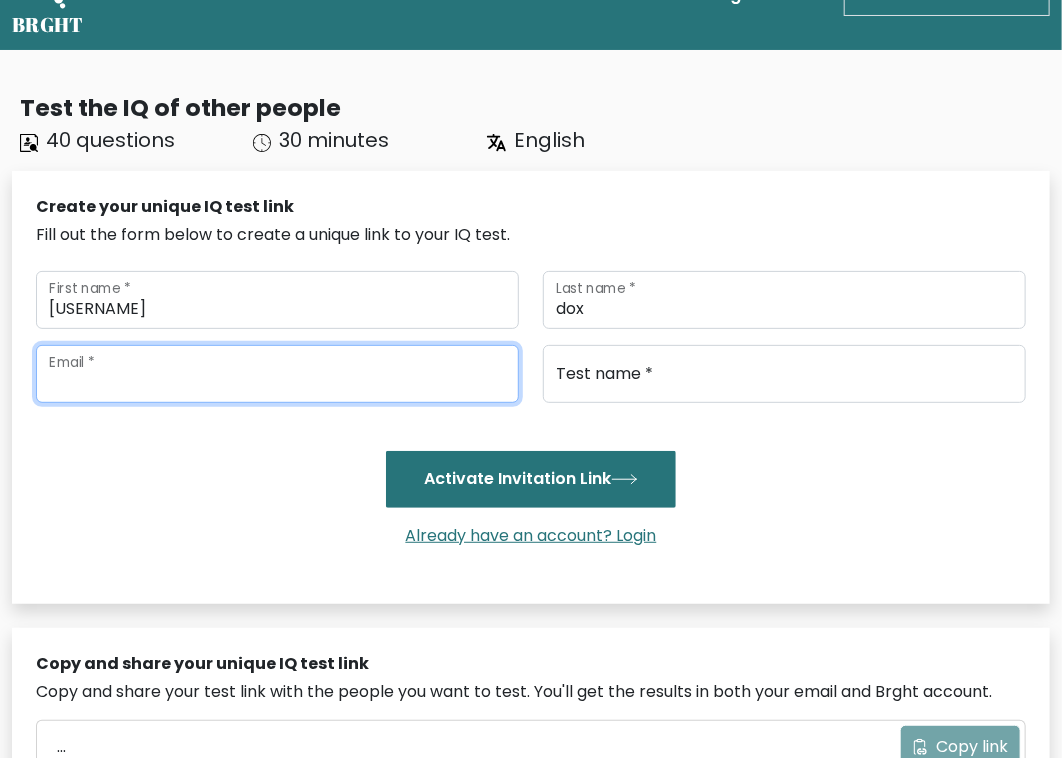 click at bounding box center (277, 374) 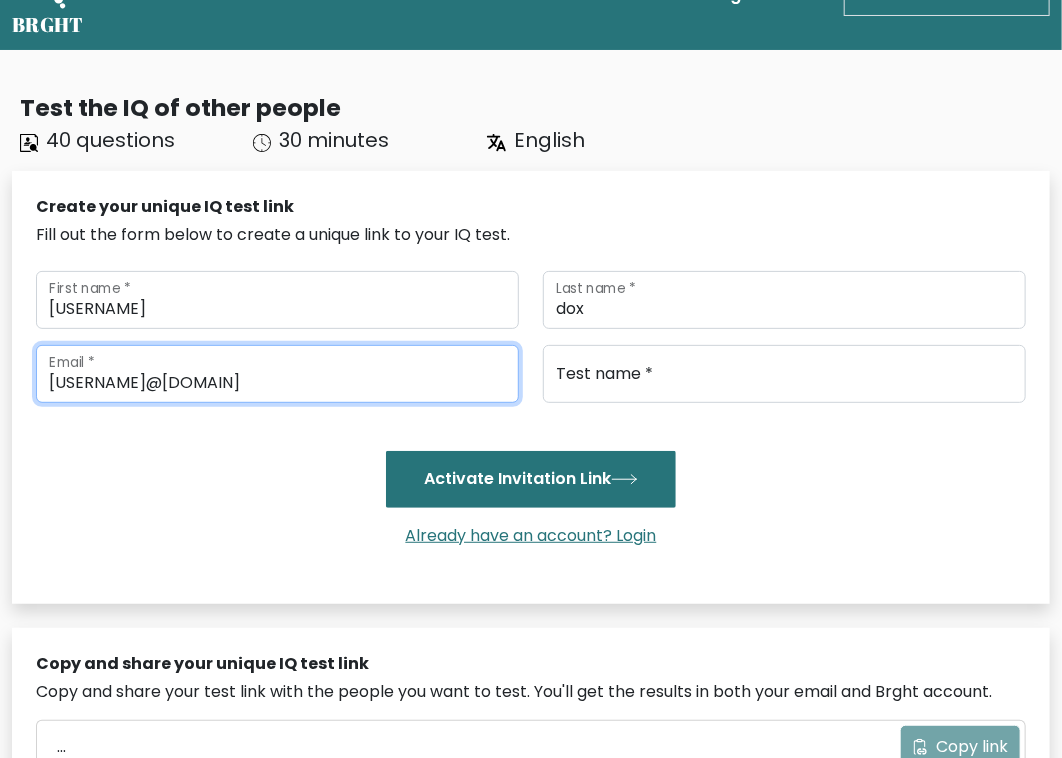 type on "max975554@gmail.com" 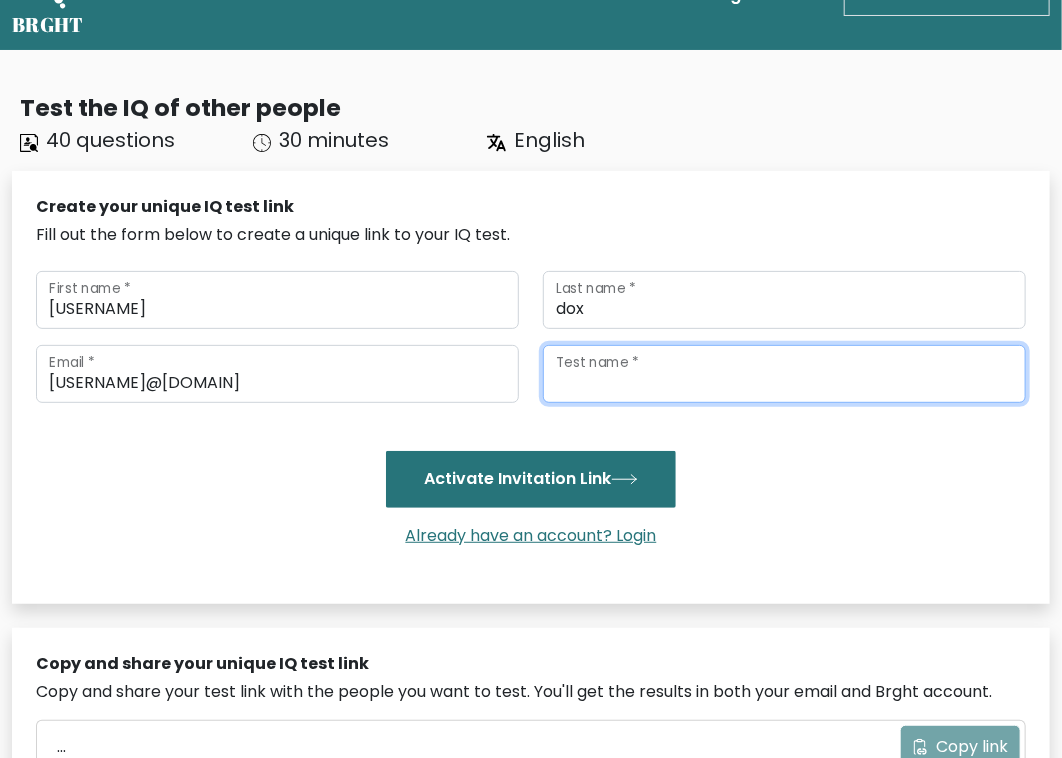 click on "Test name *" at bounding box center [784, 374] 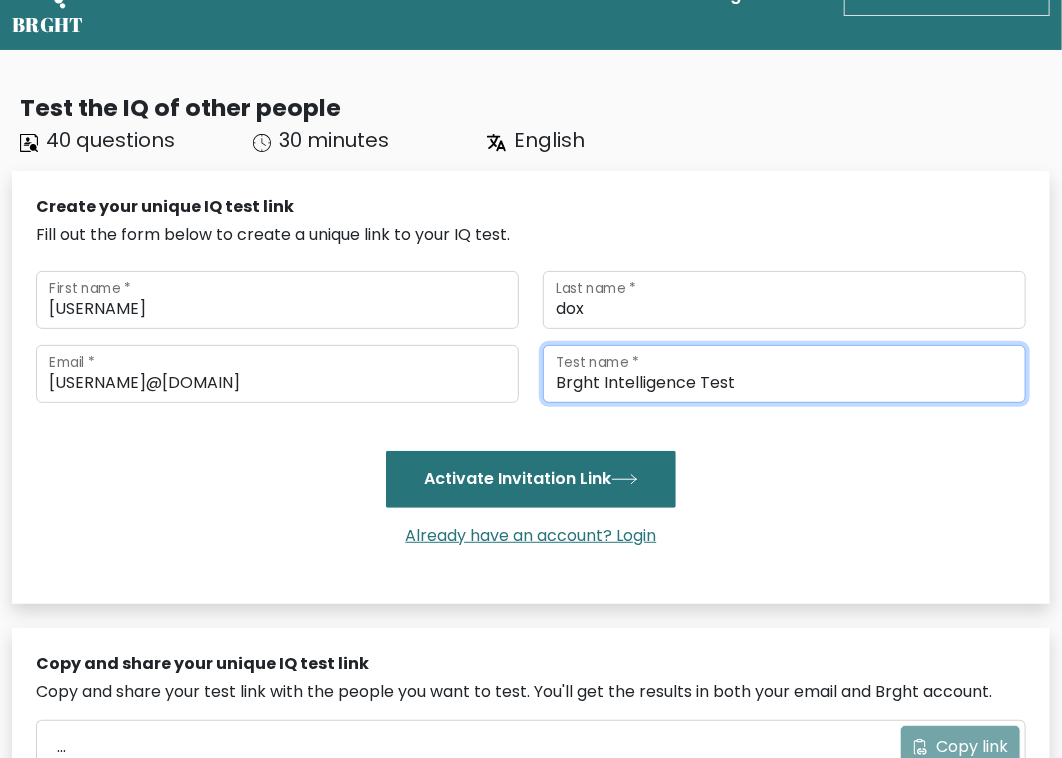 scroll, scrollTop: 0, scrollLeft: 0, axis: both 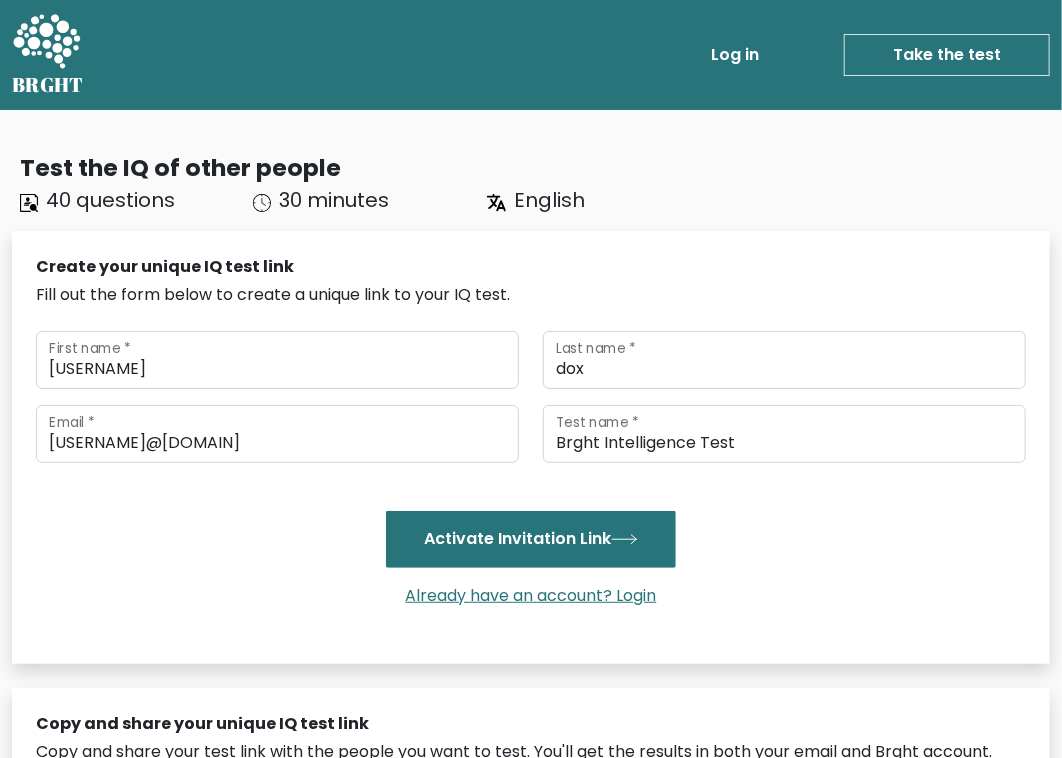 click on "Log in" at bounding box center (735, 55) 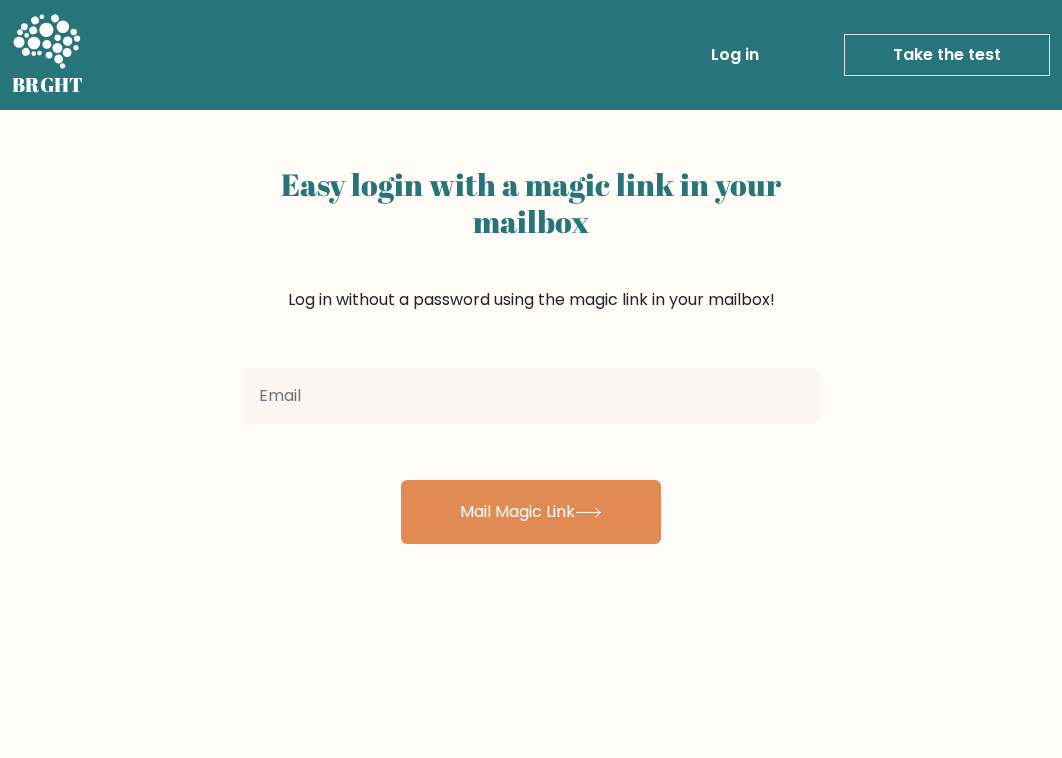 scroll, scrollTop: 0, scrollLeft: 0, axis: both 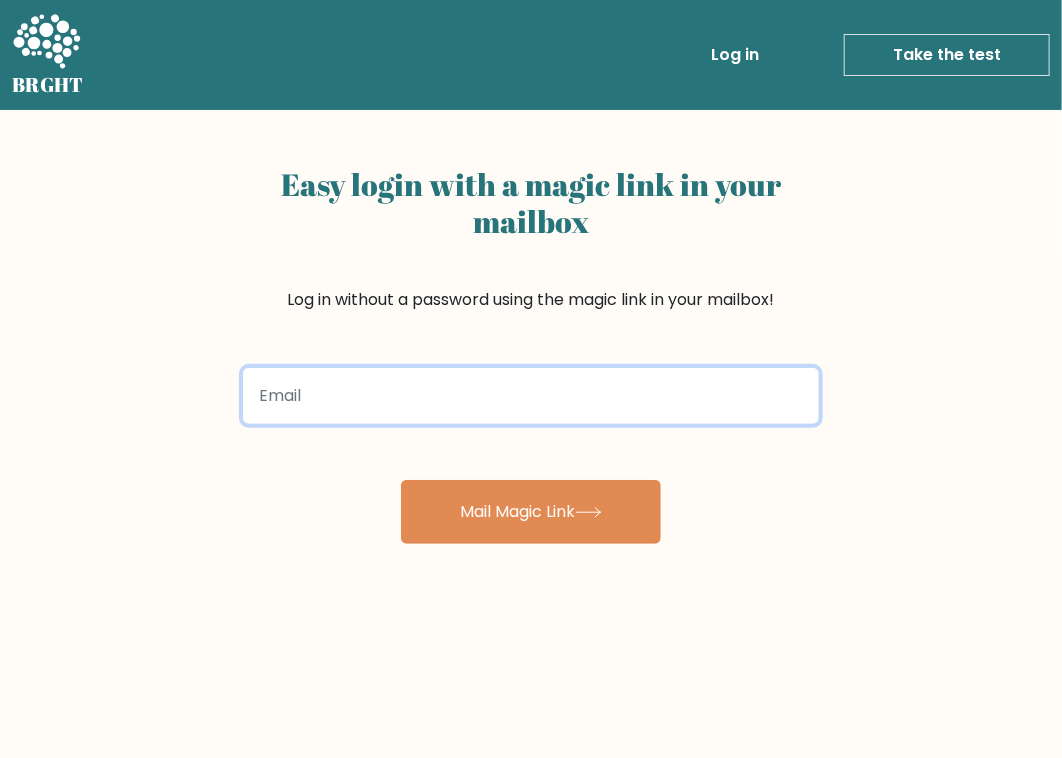 type on "," 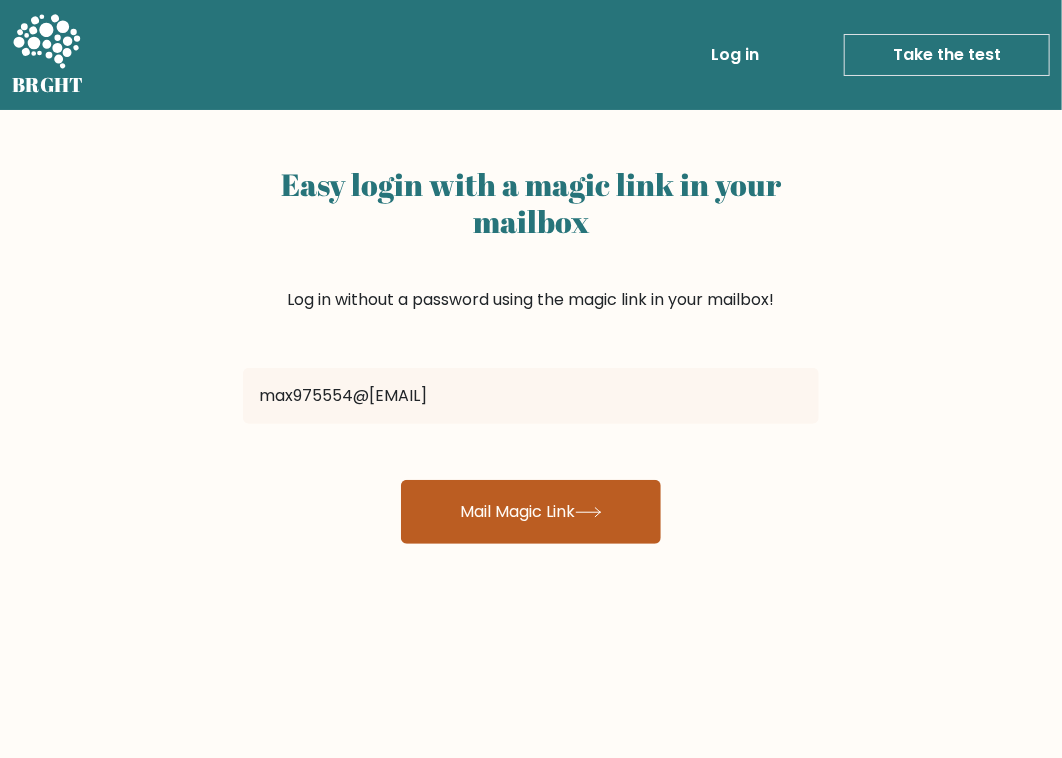 click on "Mail Magic Link" at bounding box center (531, 512) 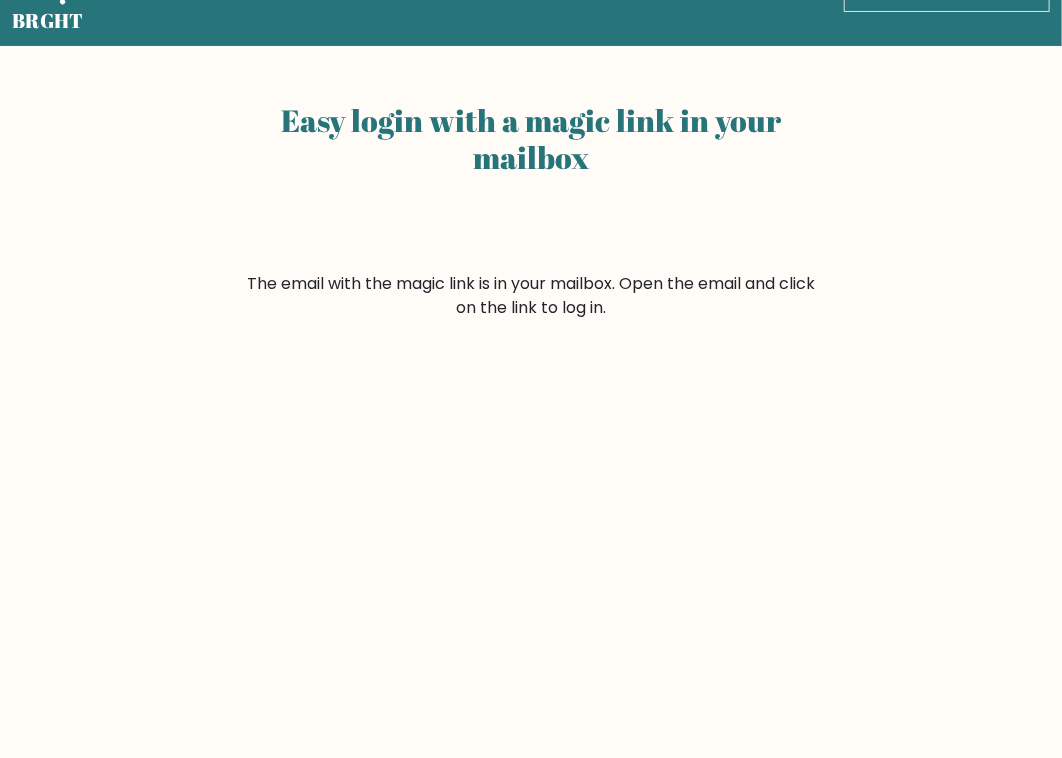 scroll, scrollTop: 0, scrollLeft: 0, axis: both 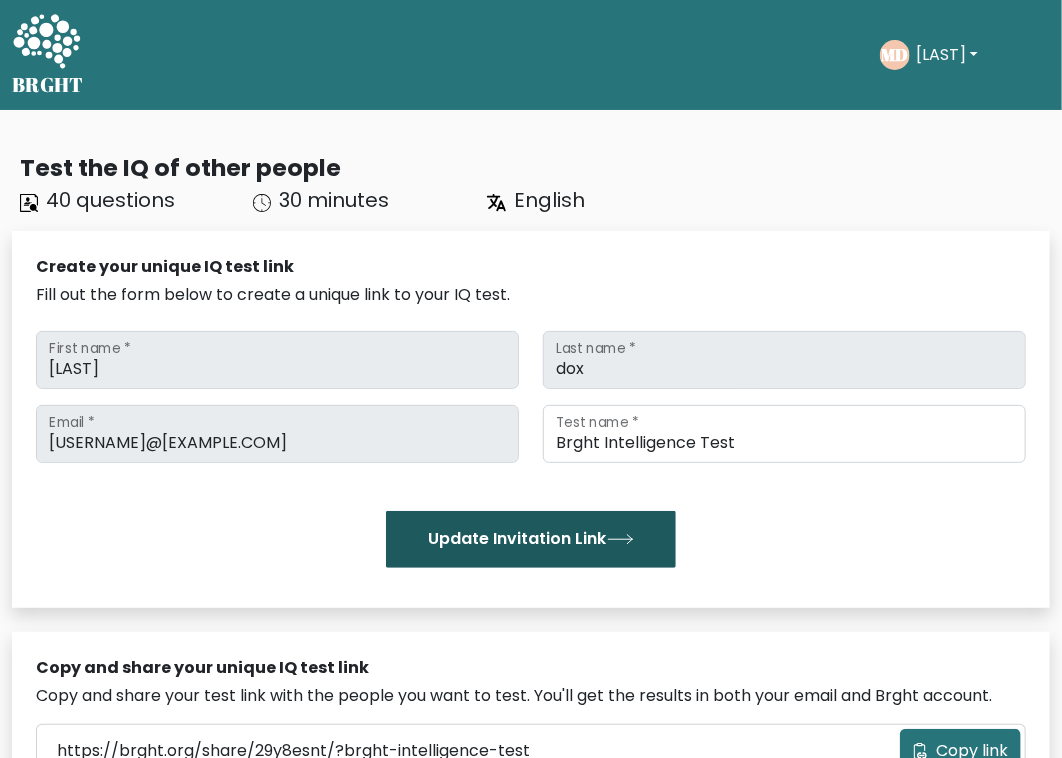 click on "Update Invitation Link" at bounding box center (531, 539) 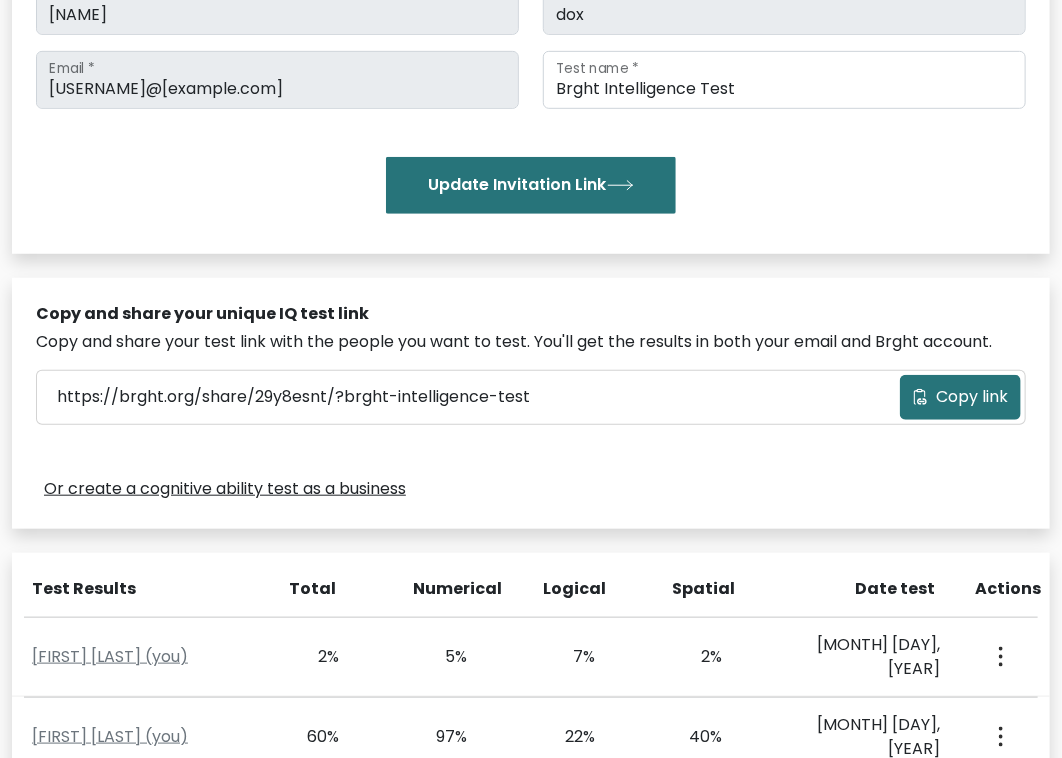 scroll, scrollTop: 308, scrollLeft: 0, axis: vertical 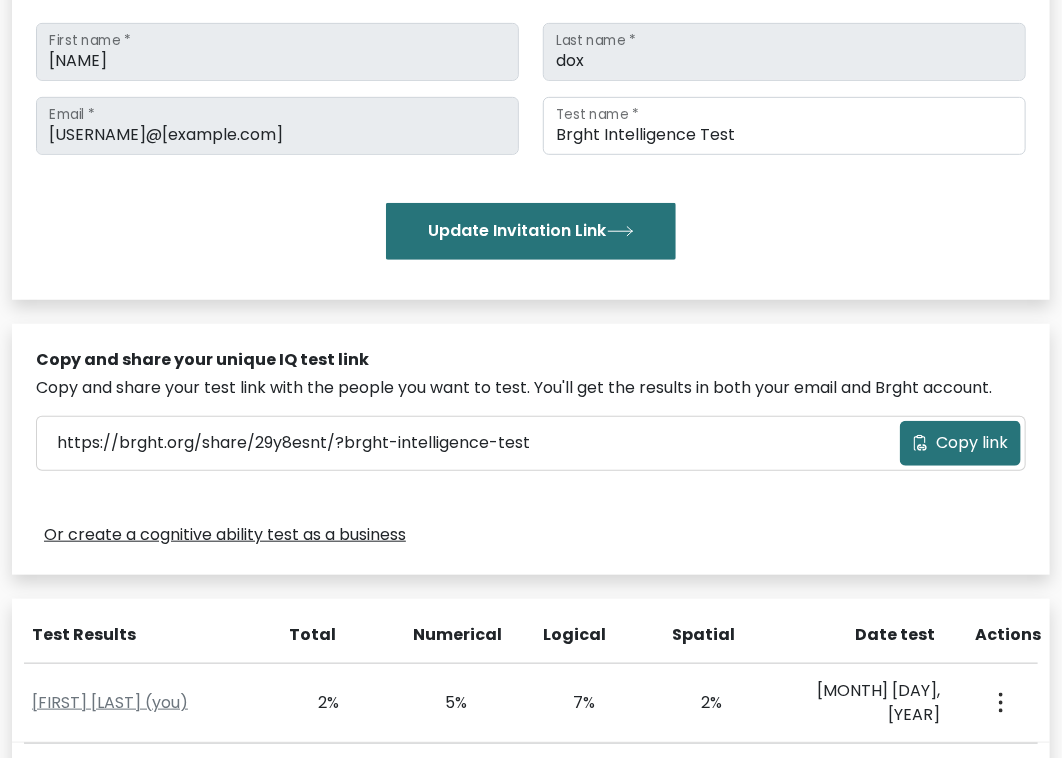 click on "Copy  link" at bounding box center (960, 443) 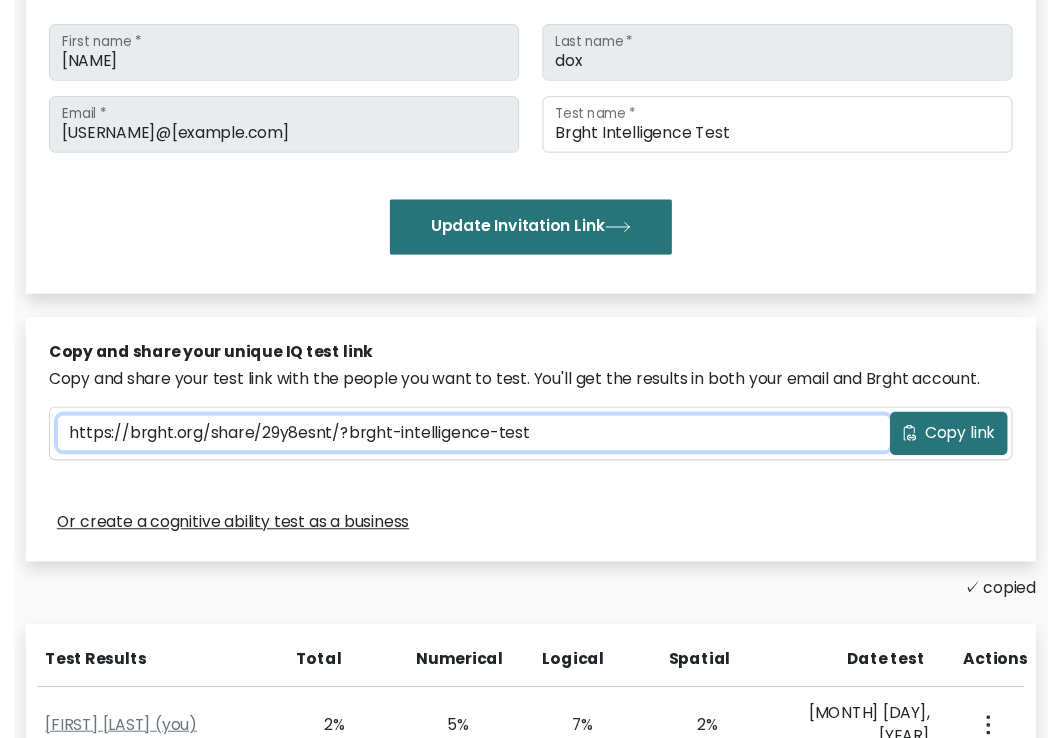 scroll, scrollTop: 295, scrollLeft: 0, axis: vertical 